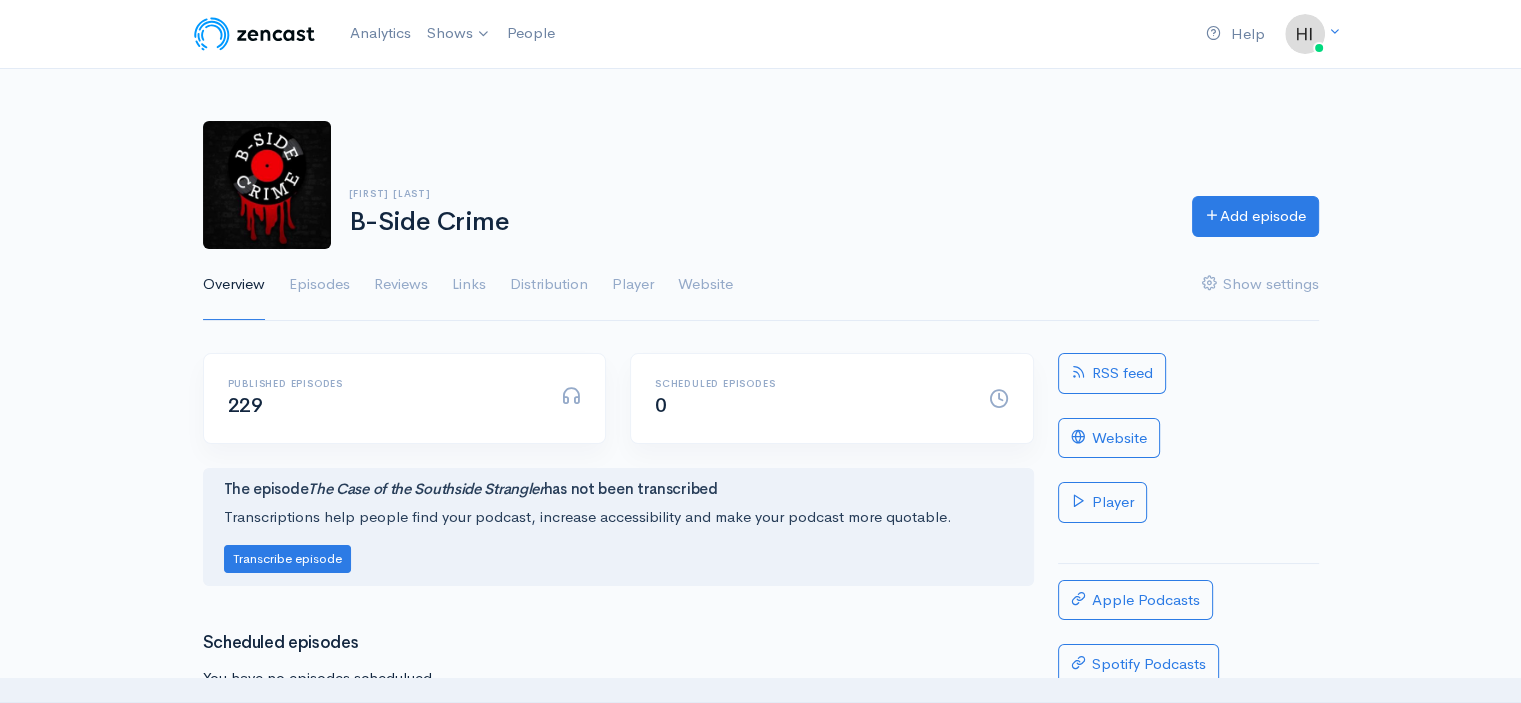 scroll, scrollTop: 0, scrollLeft: 0, axis: both 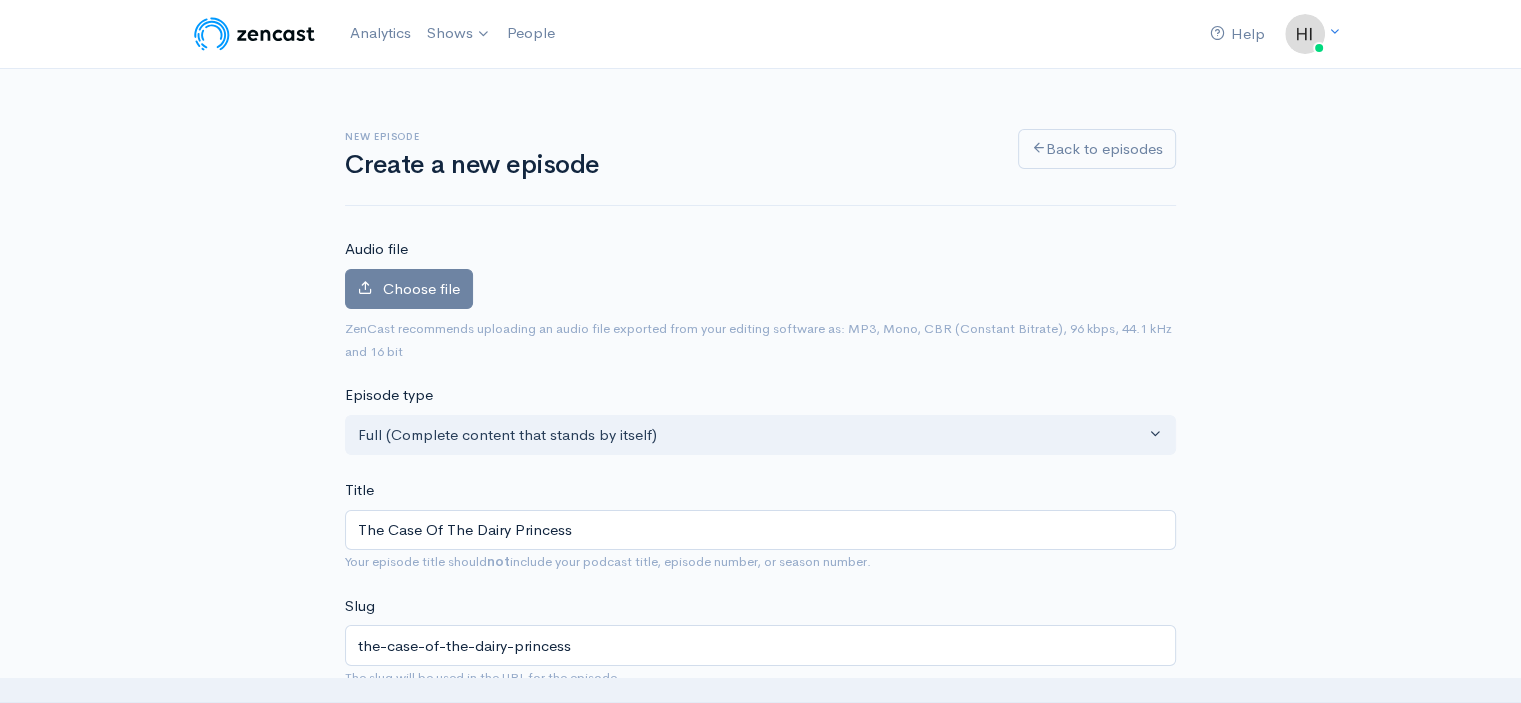 type on "The Case Of The Dairy Princess" 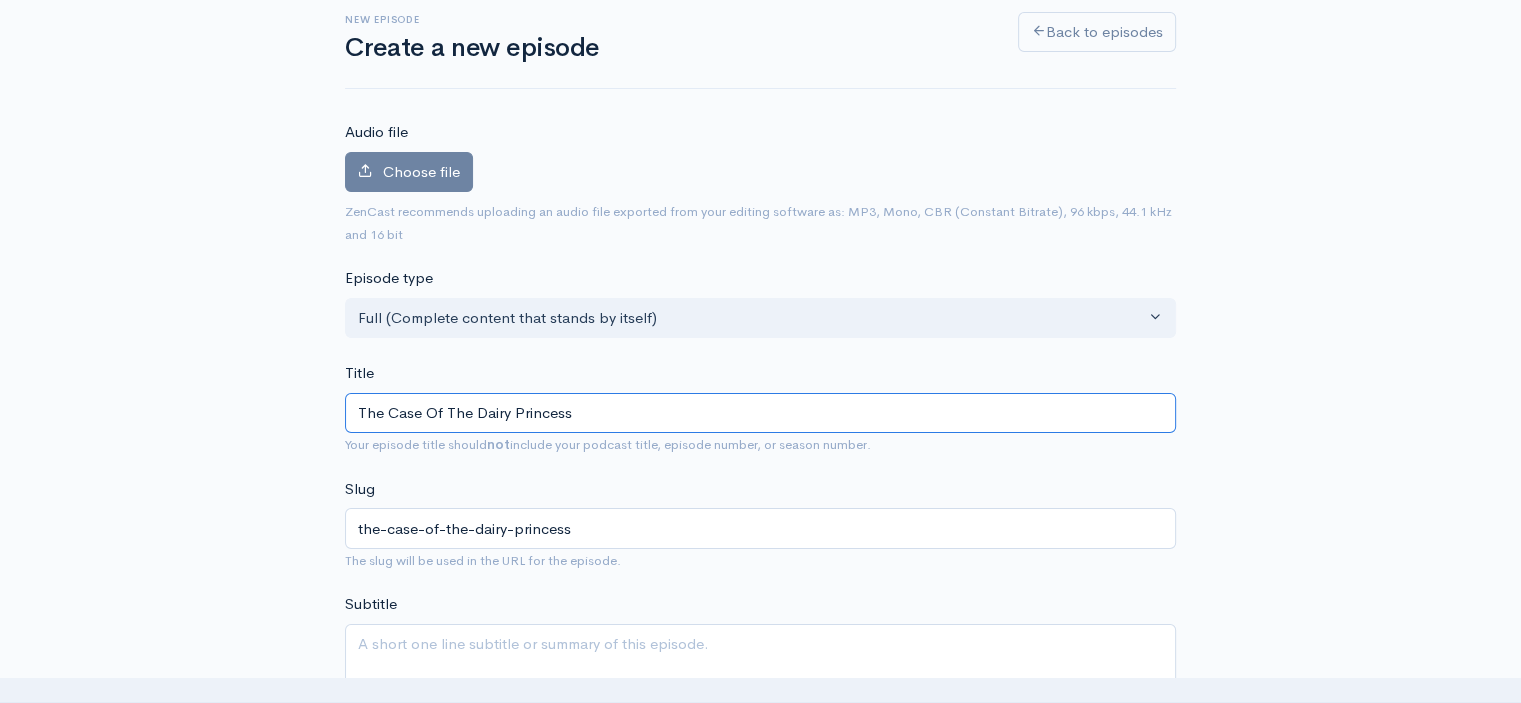 scroll, scrollTop: 200, scrollLeft: 0, axis: vertical 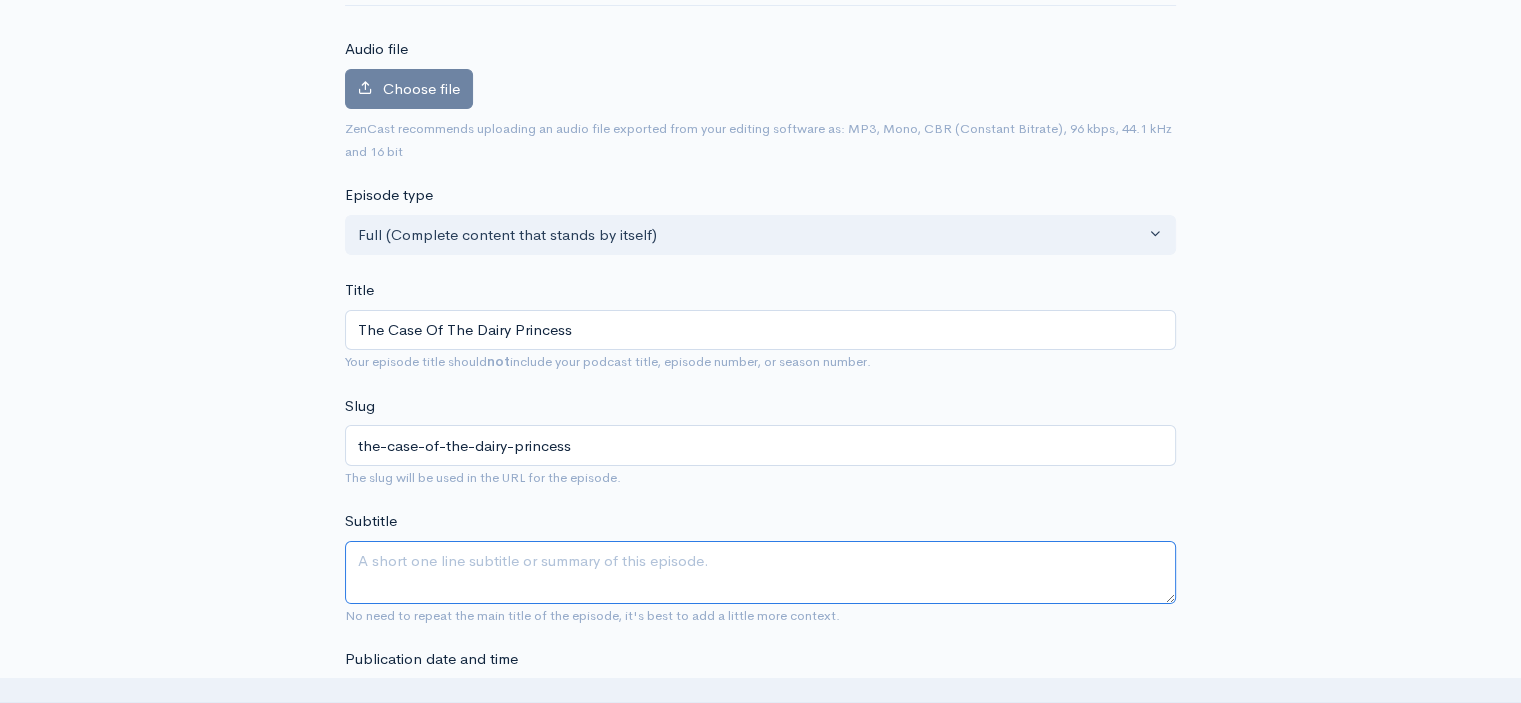 click on "Subtitle" at bounding box center [760, 572] 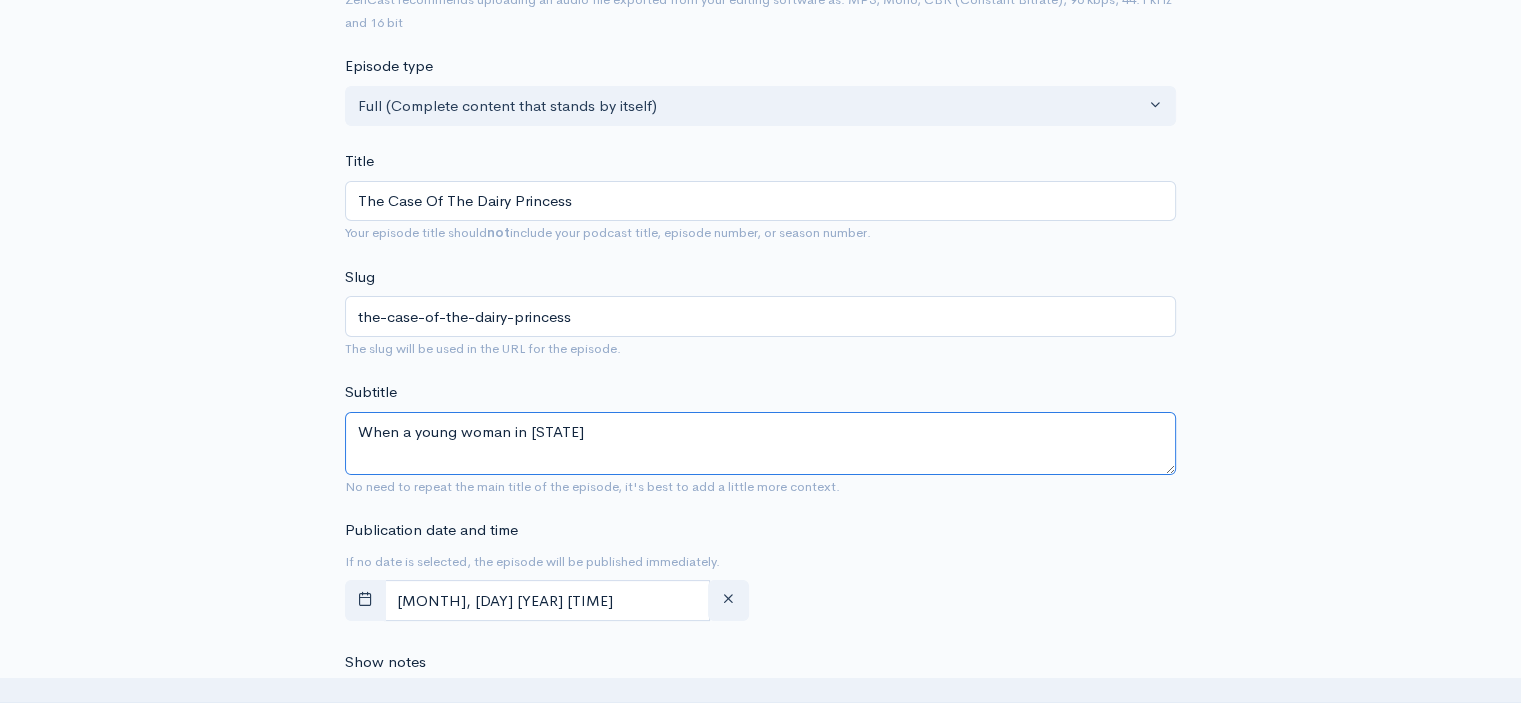 scroll, scrollTop: 400, scrollLeft: 0, axis: vertical 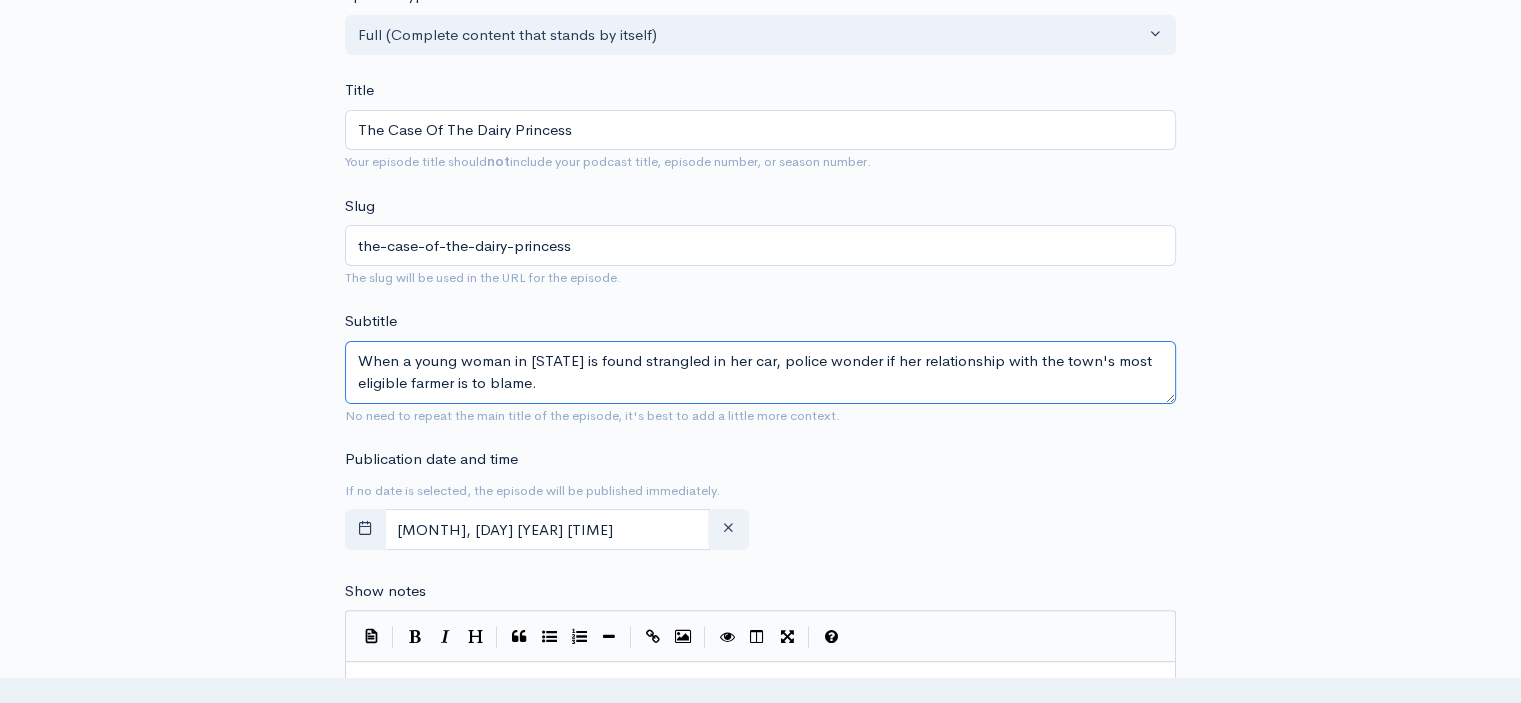 drag, startPoint x: 566, startPoint y: 384, endPoint x: 224, endPoint y: 336, distance: 345.352 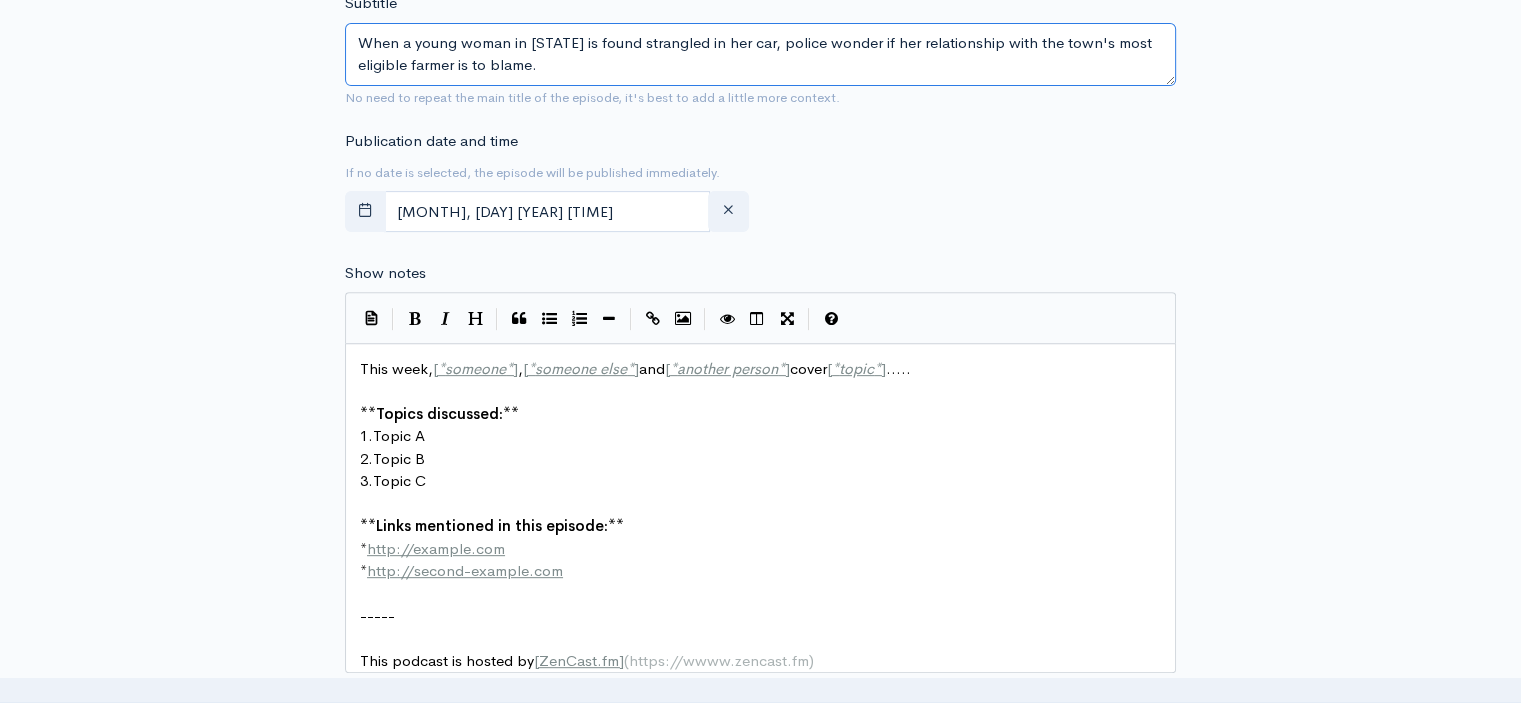 scroll, scrollTop: 800, scrollLeft: 0, axis: vertical 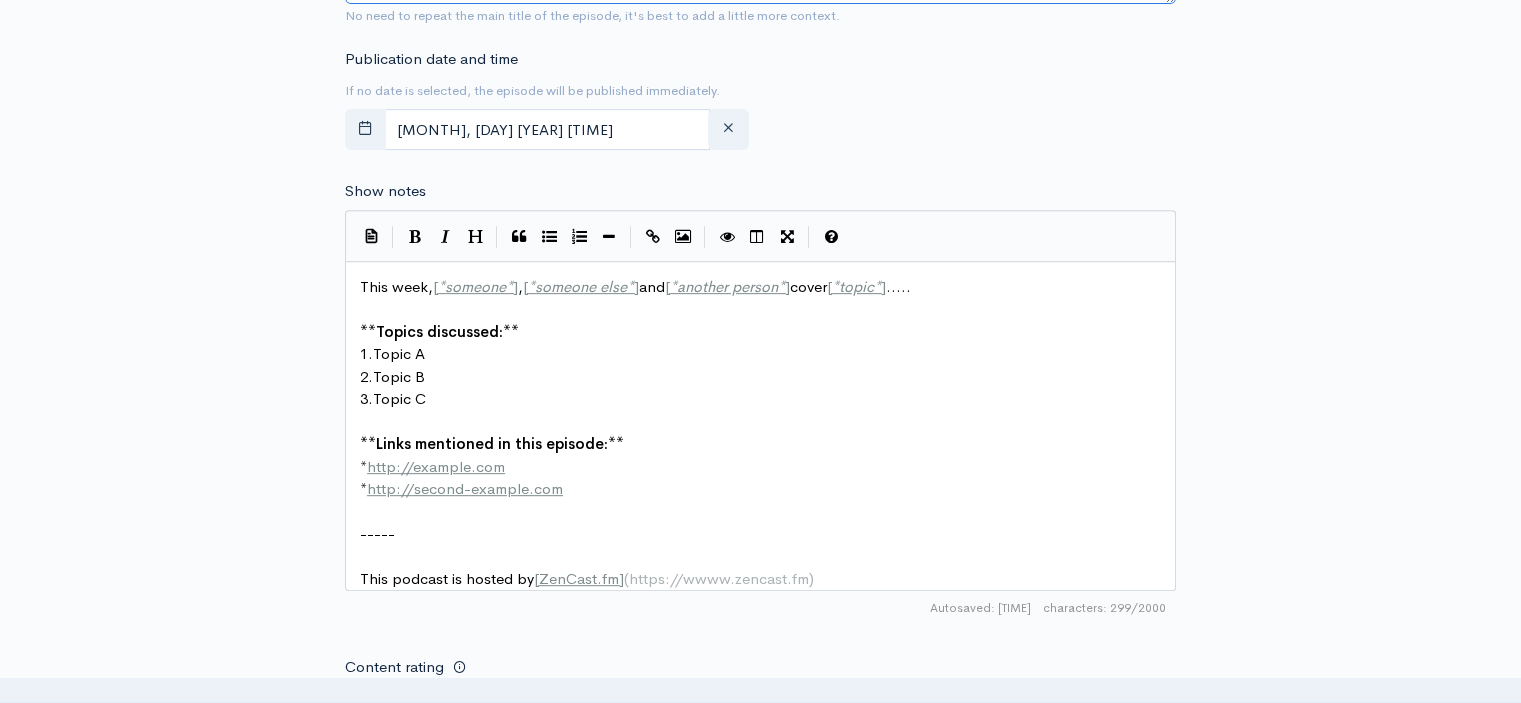 type on "When a young woman in [STATE] is found strangled in her car, police wonder if her relationship with the town's most eligible farmer is to blame." 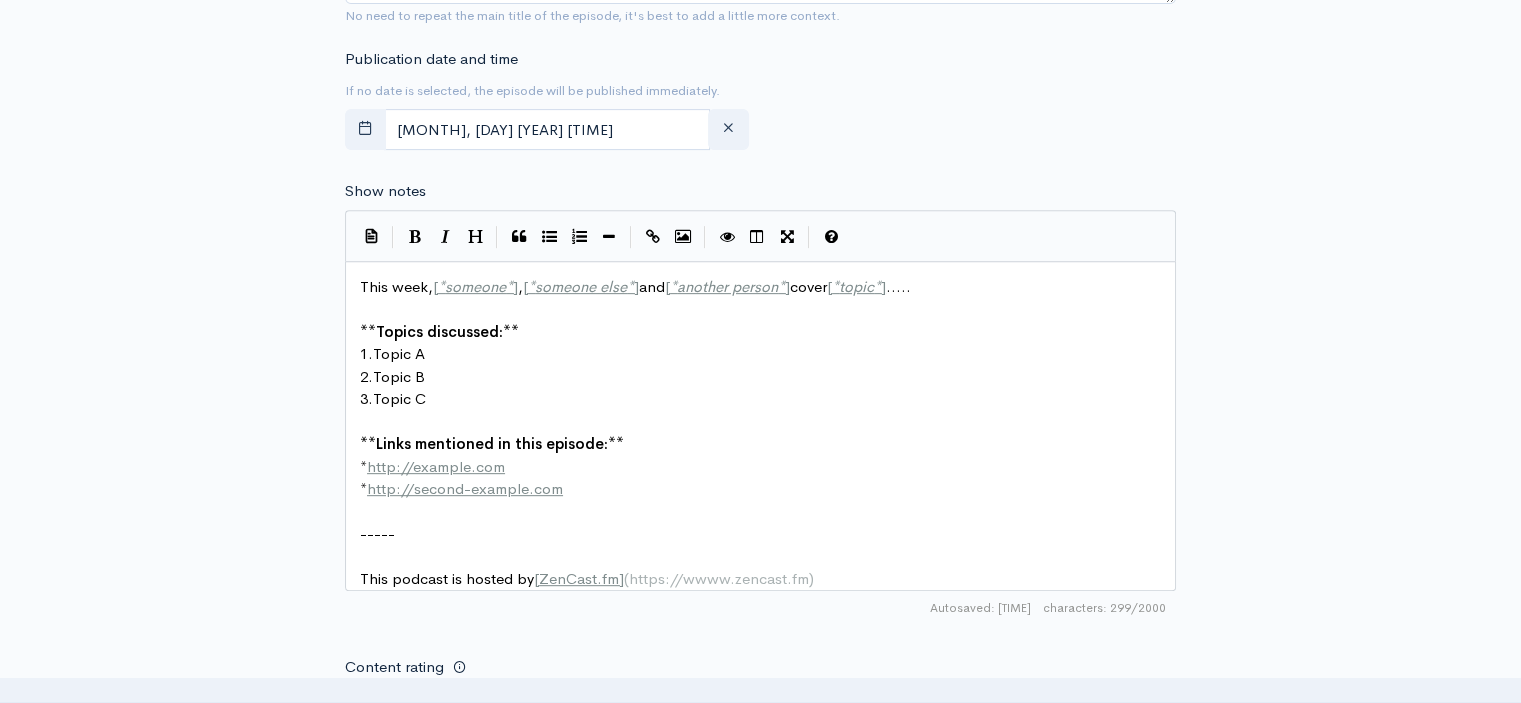 click on "-----" at bounding box center (768, 534) 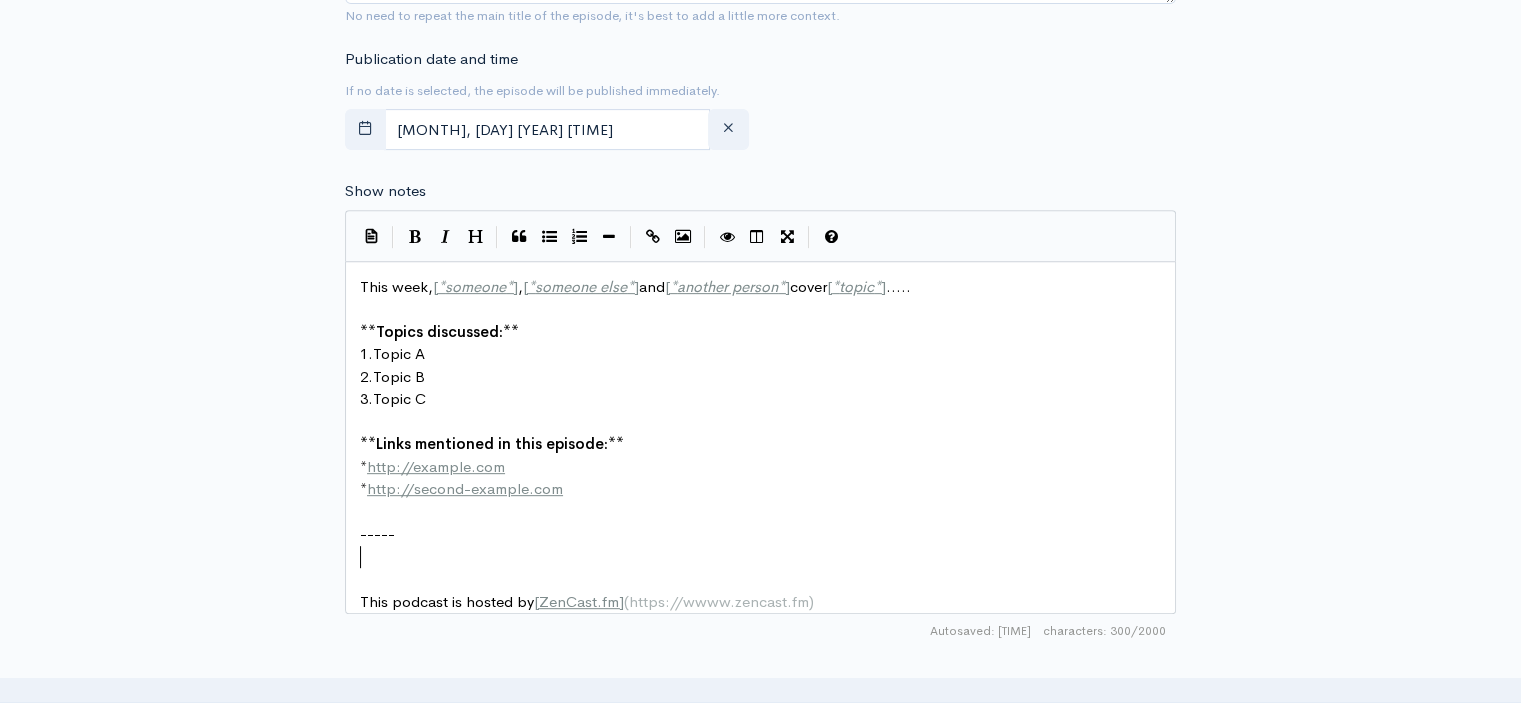 paste on "**Topics discussed:**
1. Topic A
2. Topic B
3. Topic C
**Links mentioned in this episode:**
* http://example.com
* http://second-example.com
-----" 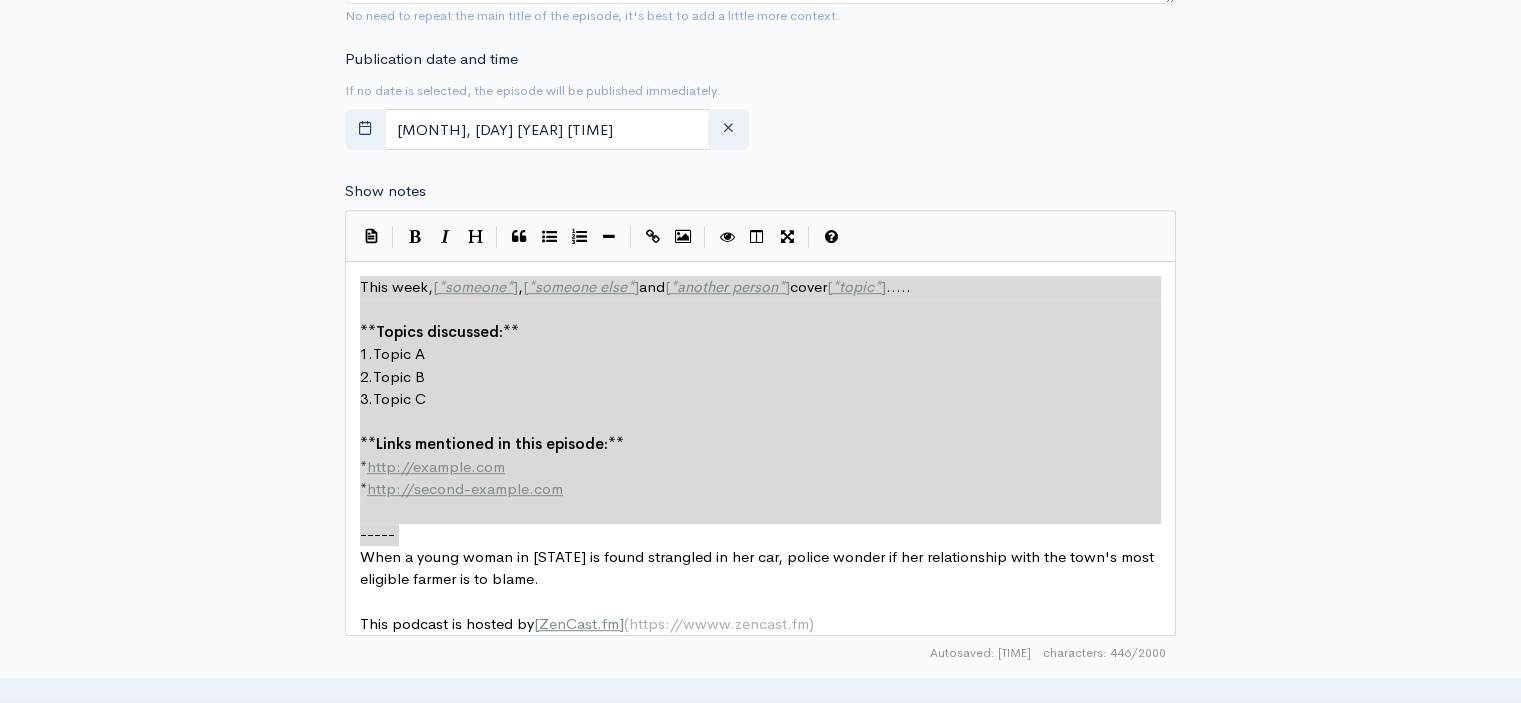 drag, startPoint x: 417, startPoint y: 529, endPoint x: 336, endPoint y: 282, distance: 259.9423 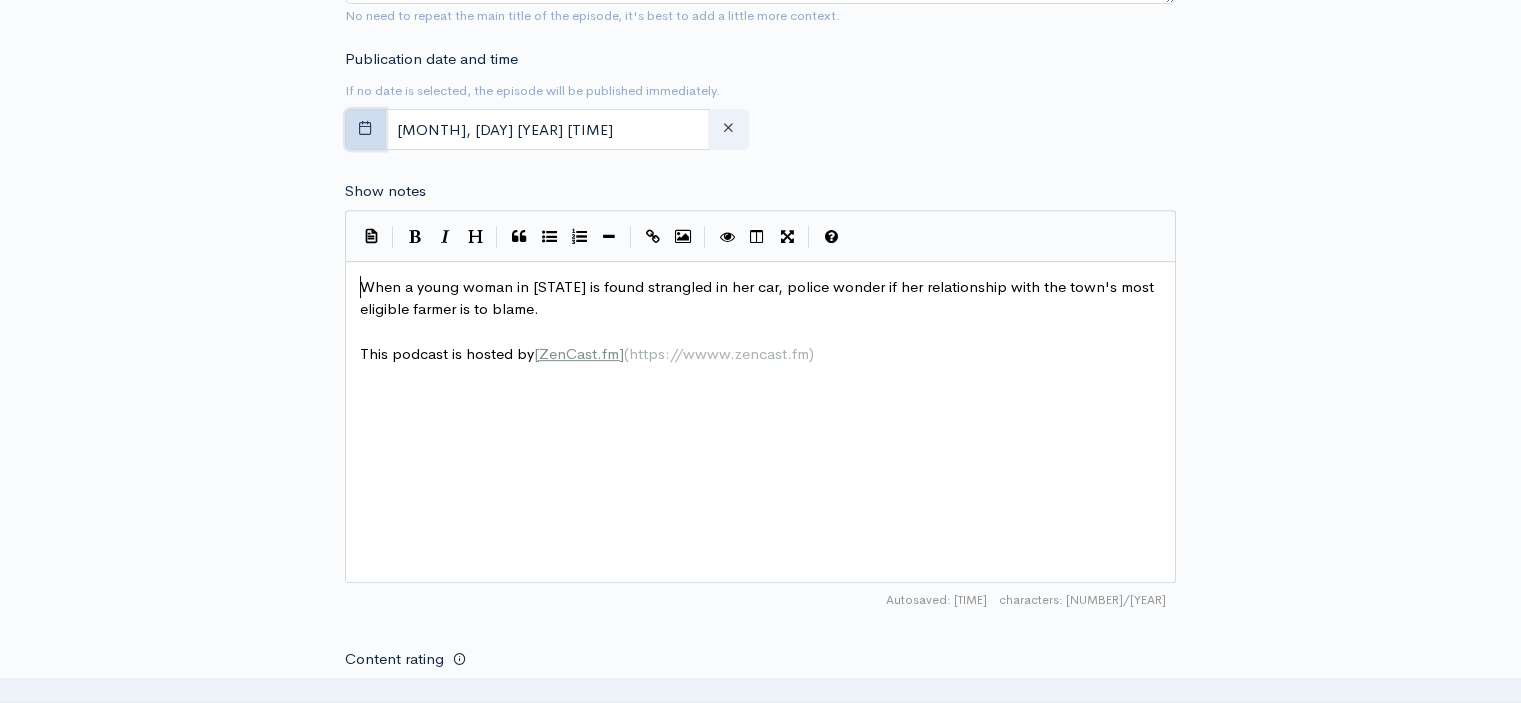click at bounding box center (365, 127) 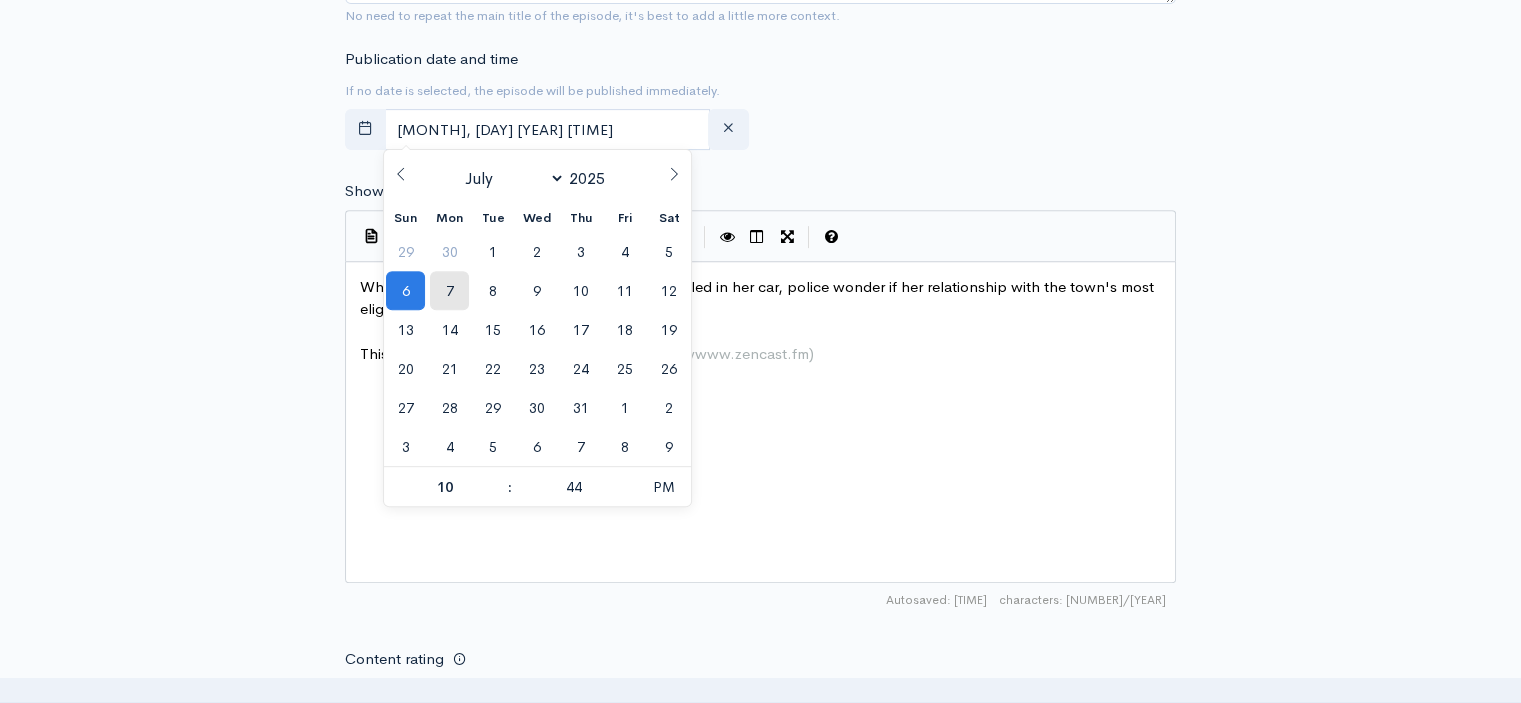 click on "7" at bounding box center [449, 290] 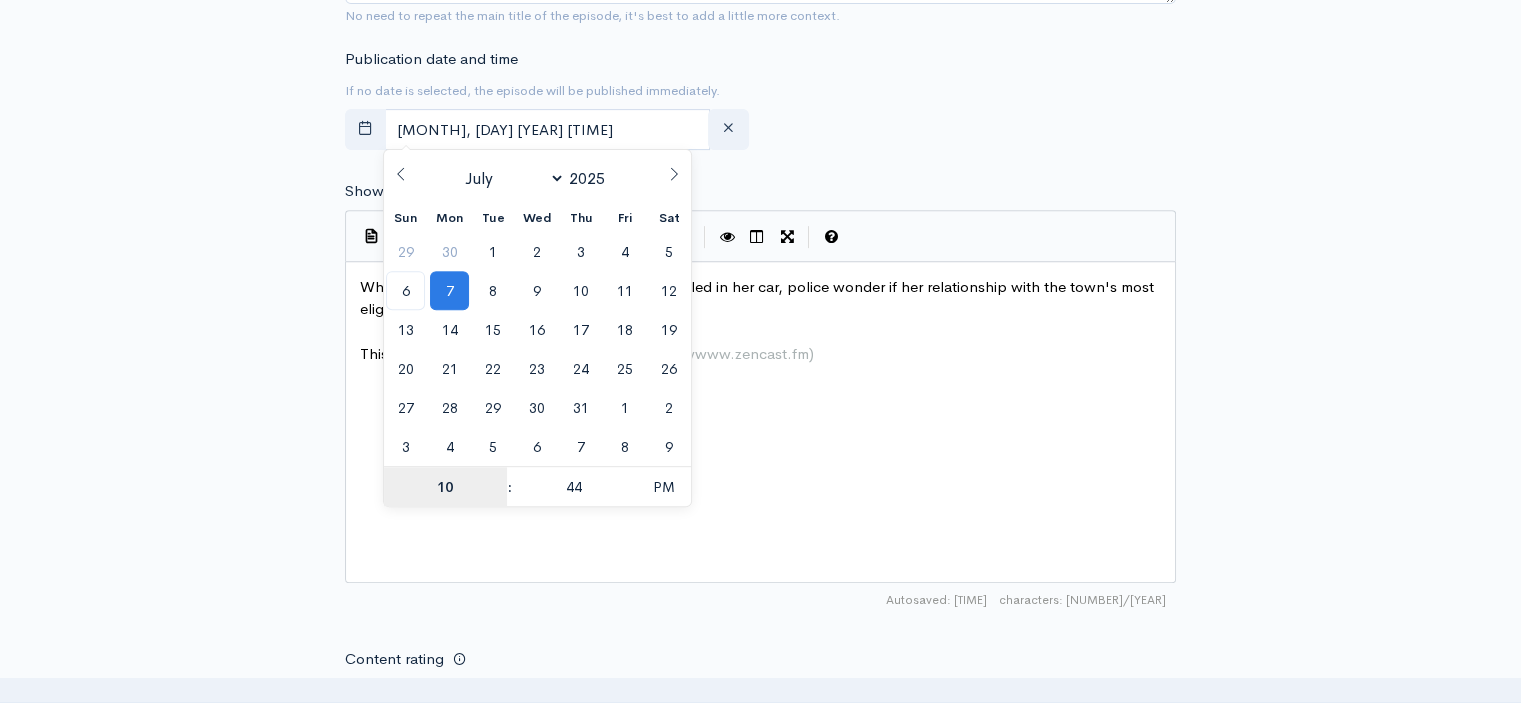 type on "[DAY]" 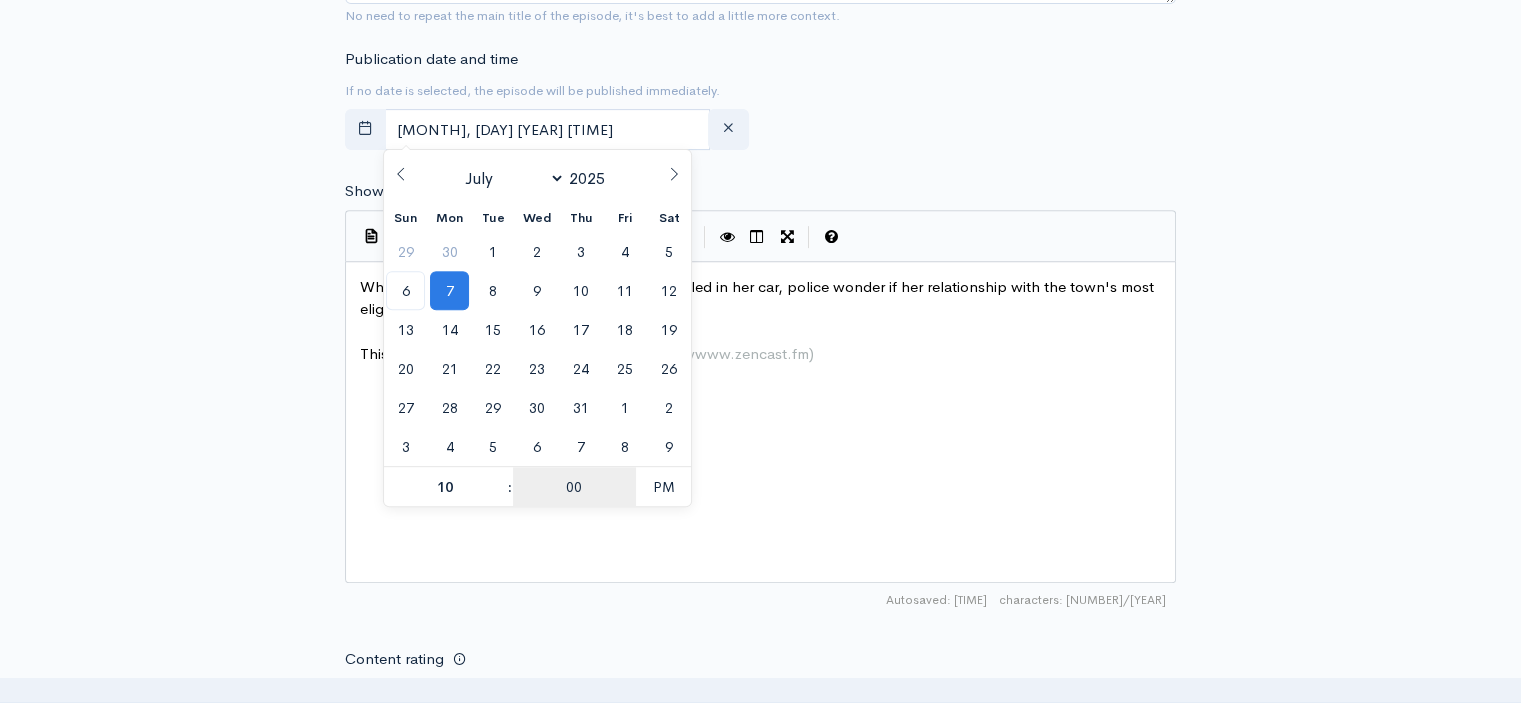 type on "00" 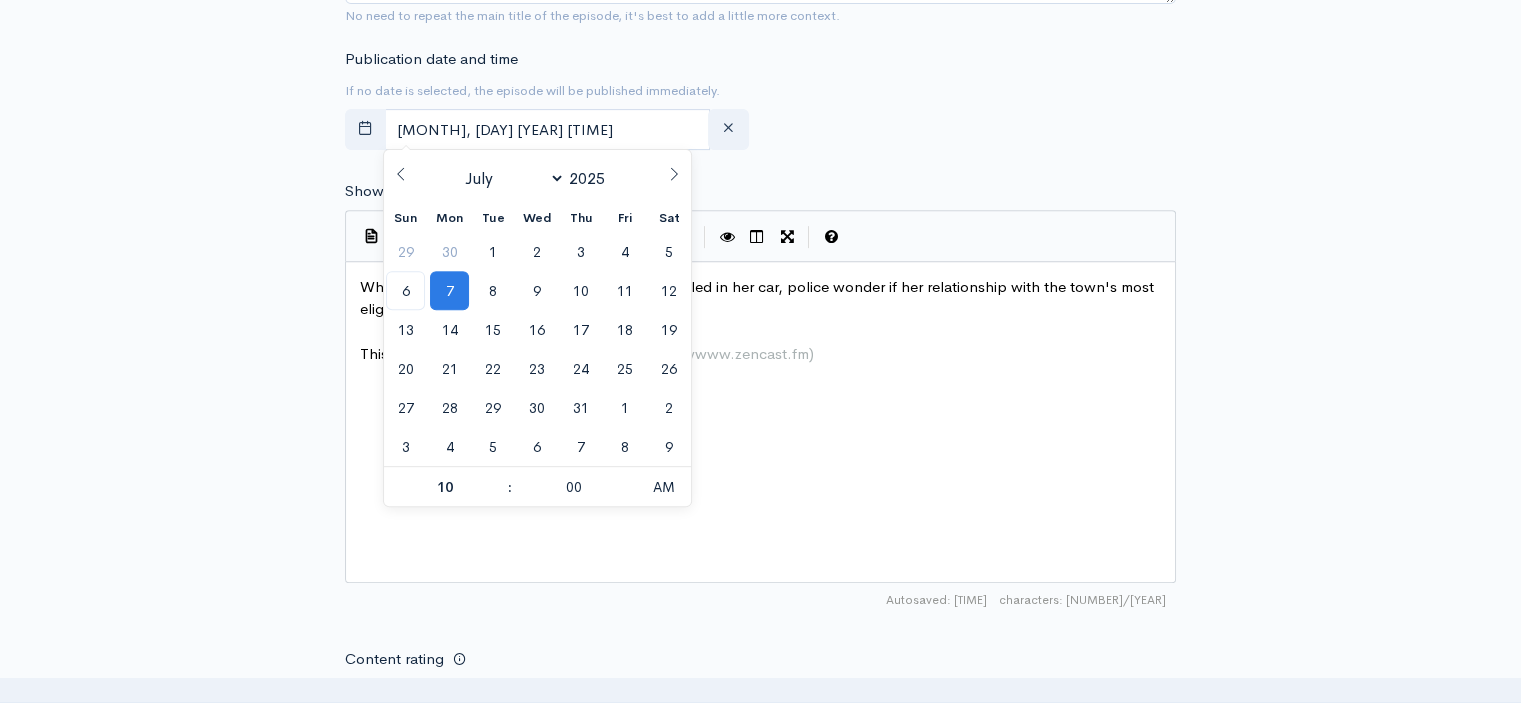 click on "New episode
Create a new episode
Back to episodes
Audio file       Choose file                     0     ZenCast recommends uploading an audio file exported from your editing
software as: MP3, Mono, CBR (Constant Bitrate), 96 kbps, 44.1 kHz and 16 bit   Episode type   Full (Complete content that stands by itself) Trailer (a short, promotional piece of content that represents a preview for a show) Bonus (extra content for a show (for example, behind the scenes information or interviews with the cast) Full (Complete content that stands by itself)     Title   The Case Of The Dairy Princess   Your episode title should  not  include your podcast
title, episode number, or season number.   Slug   the-case-of-the-dairy-princess   The slug will be used in the URL for the episode.     Subtitle     No need to repeat the main title of the episode, it's best to add a little more context.                 | | |" at bounding box center [761, 261] 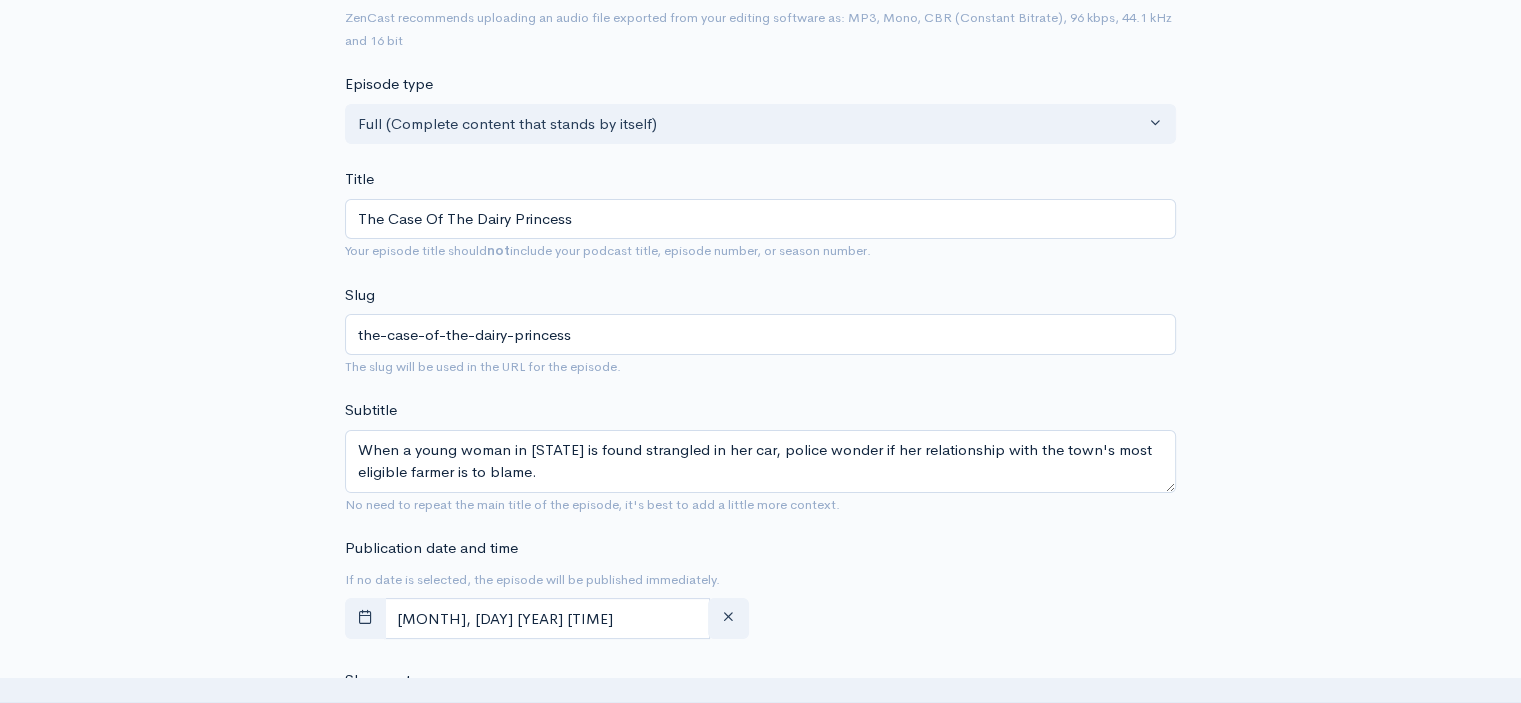 scroll, scrollTop: 100, scrollLeft: 0, axis: vertical 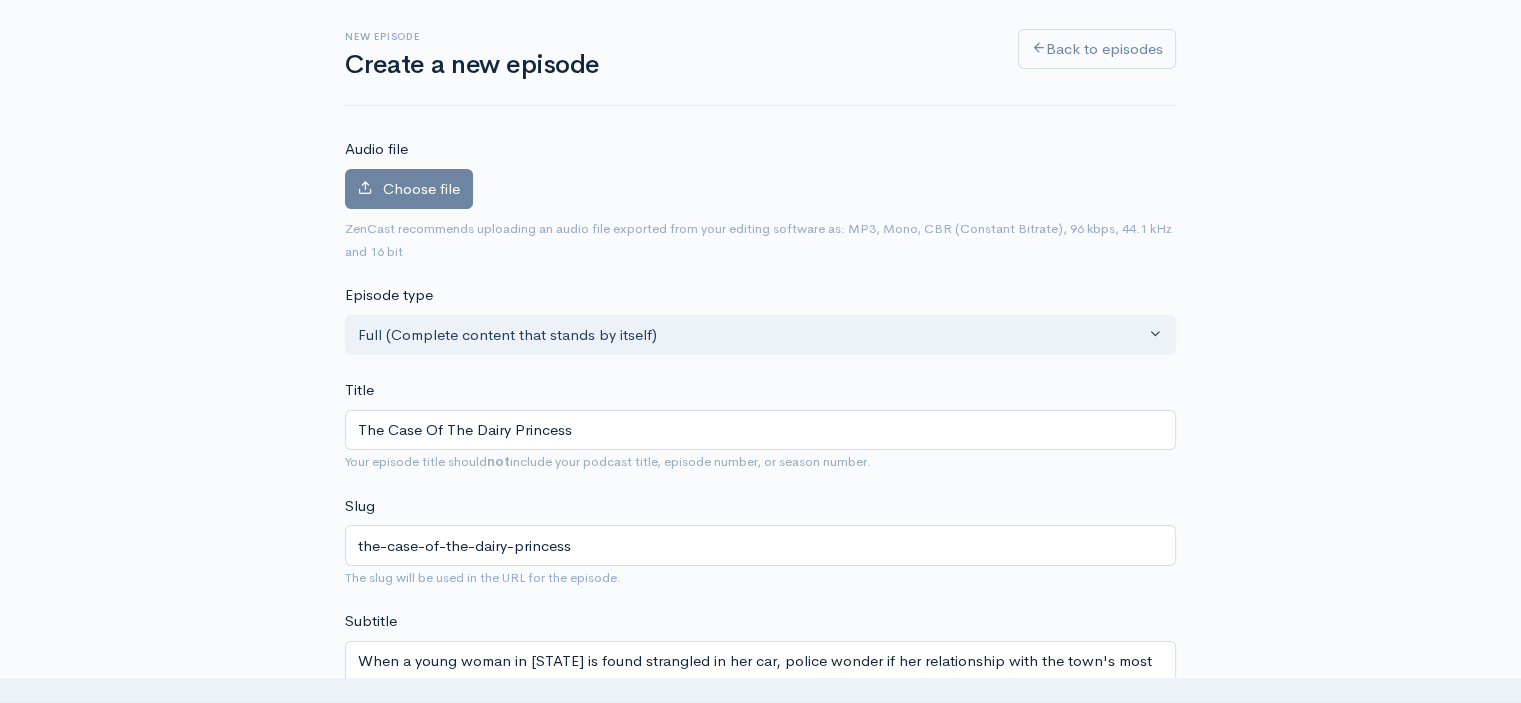 click on "Choose file" at bounding box center [421, 188] 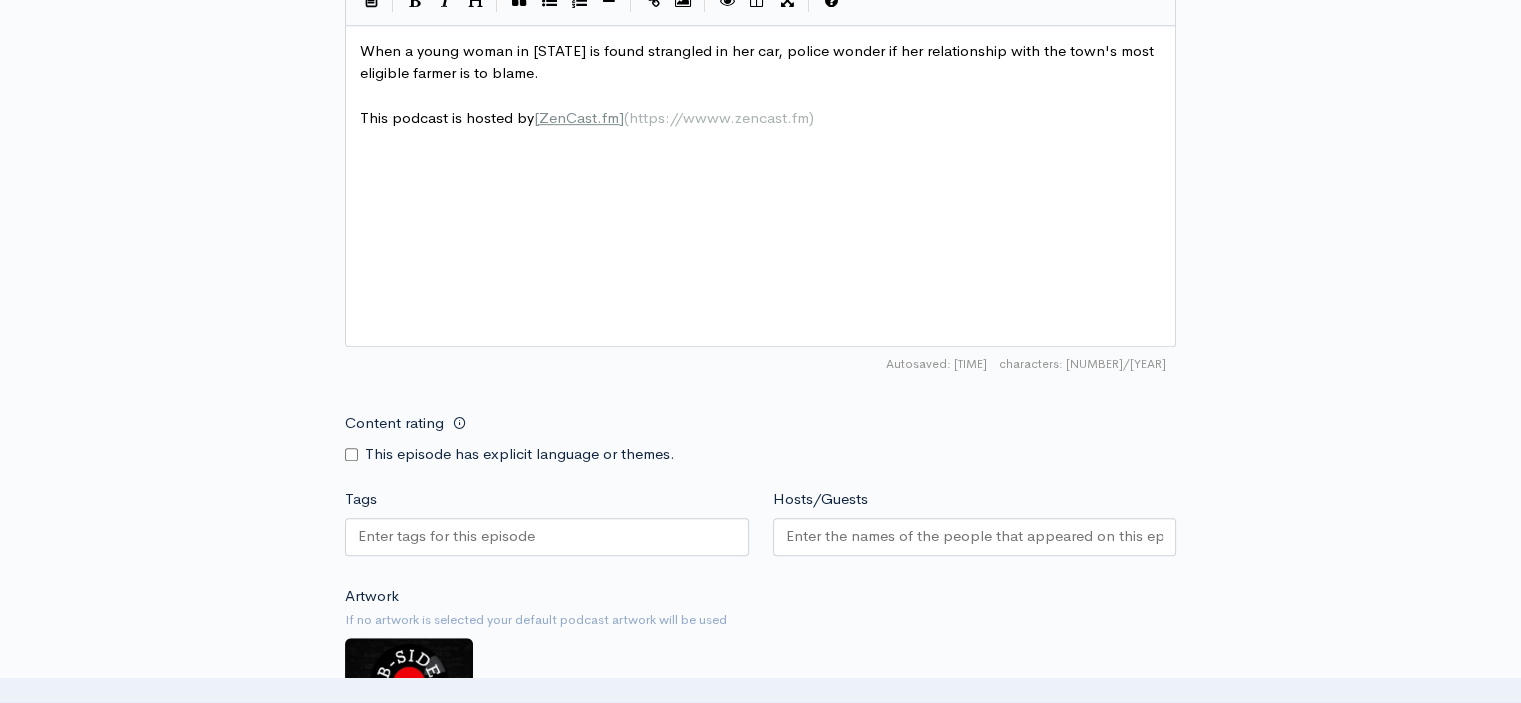 click on "Content rating" at bounding box center [351, 454] 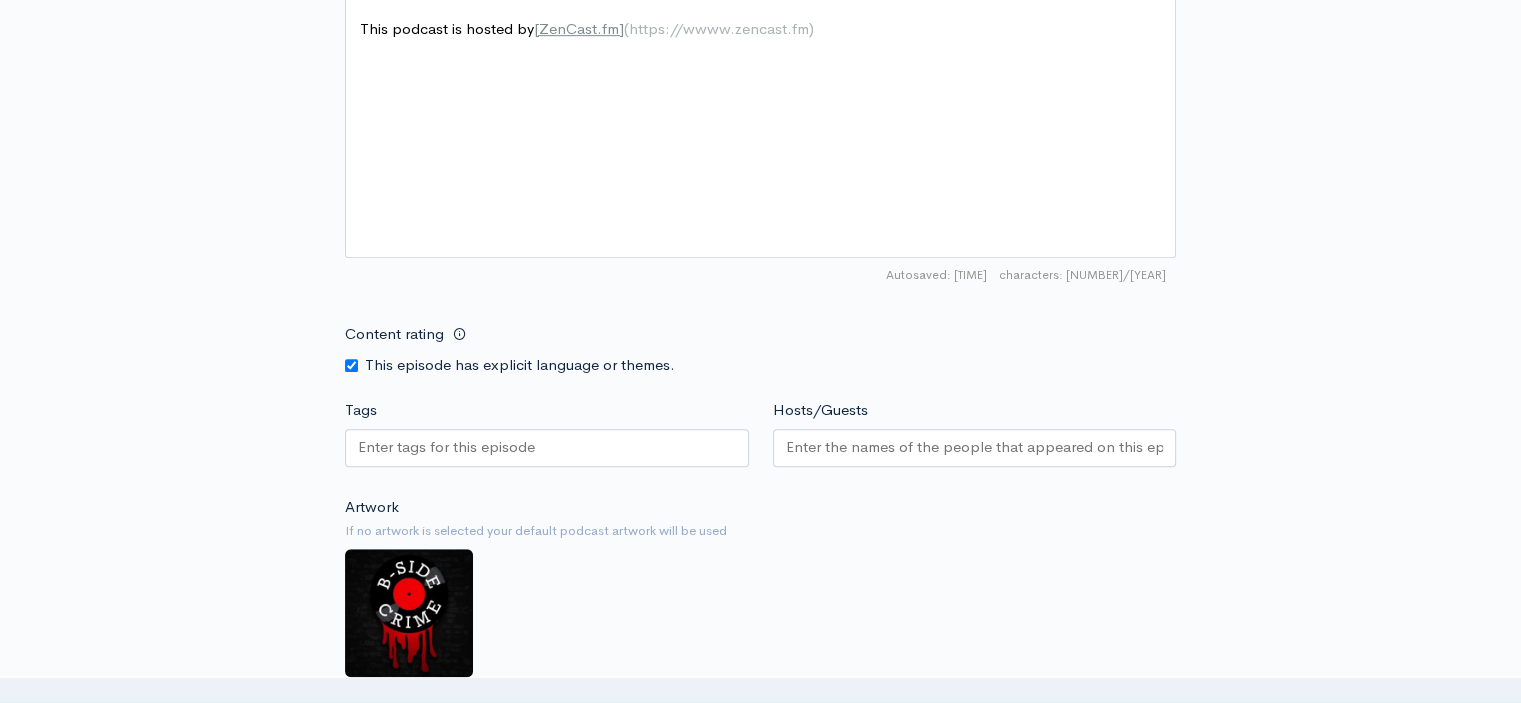 scroll, scrollTop: 1203, scrollLeft: 0, axis: vertical 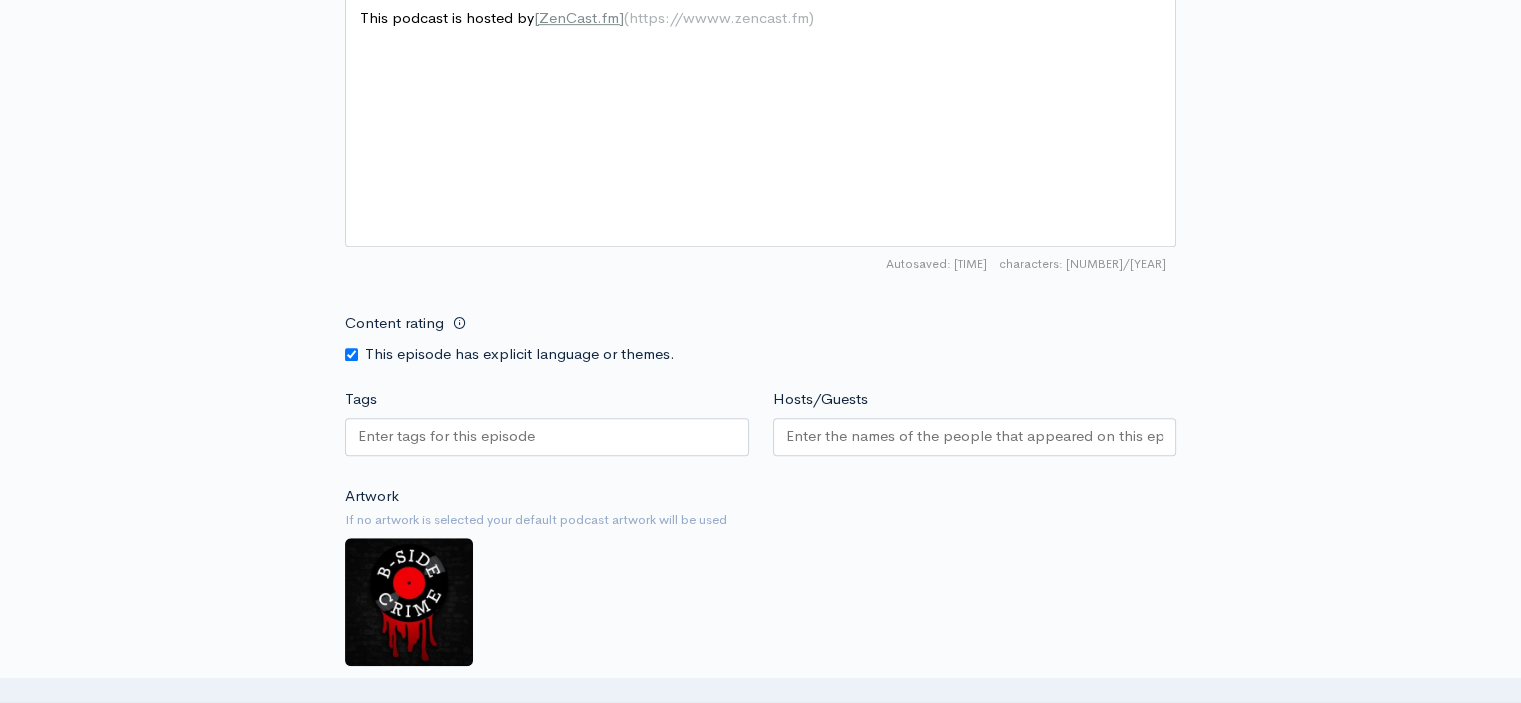 click on "Tags" at bounding box center (448, 436) 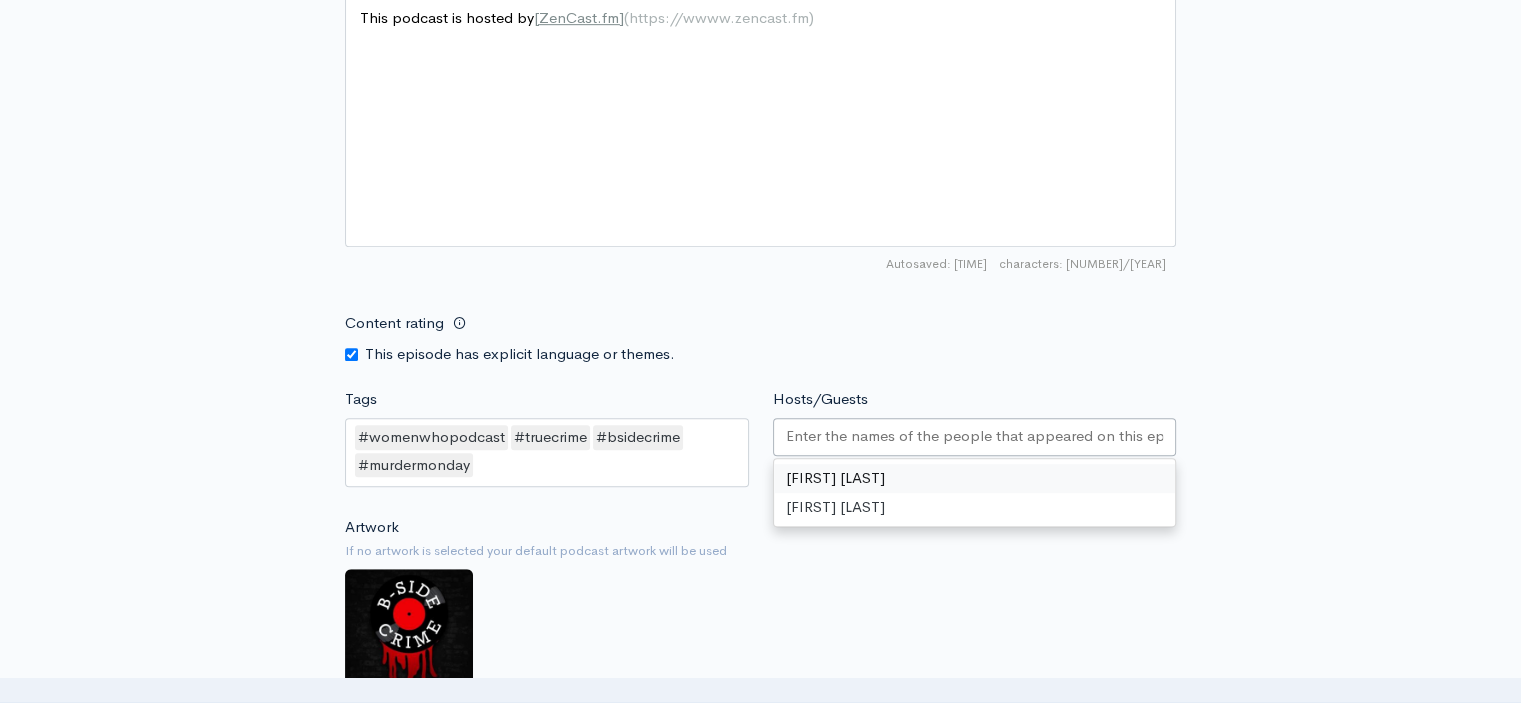 click on "Hosts/Guests" at bounding box center [975, 436] 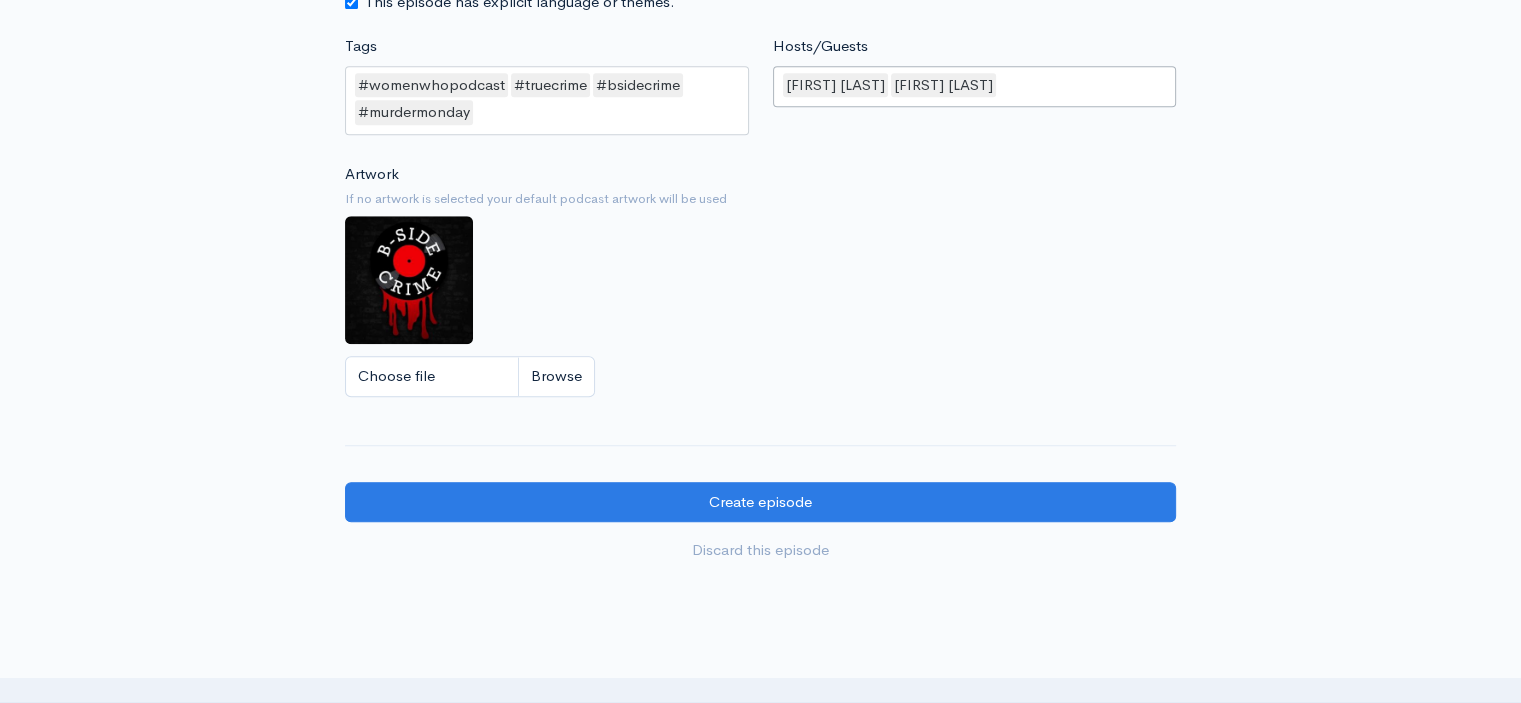 scroll, scrollTop: 1603, scrollLeft: 0, axis: vertical 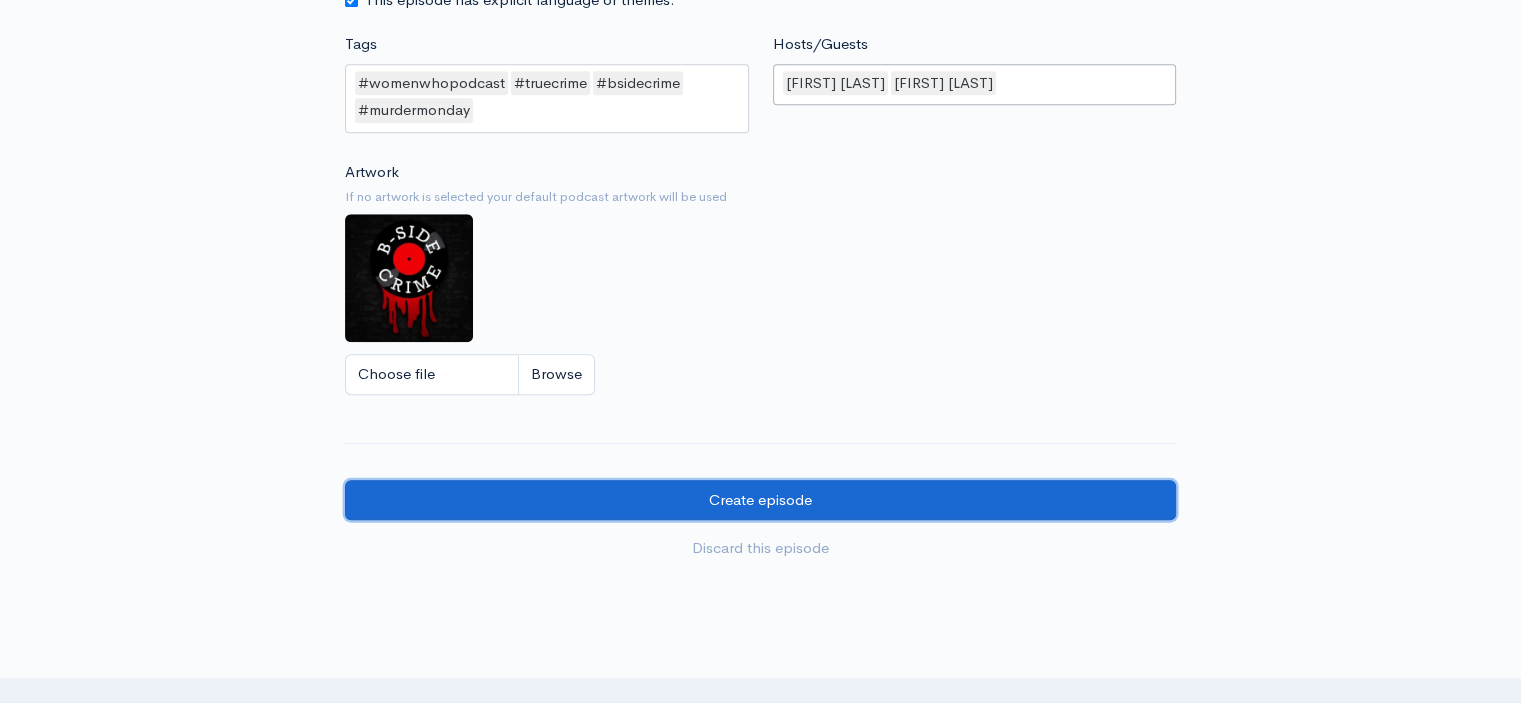 click on "Create episode" at bounding box center [760, 500] 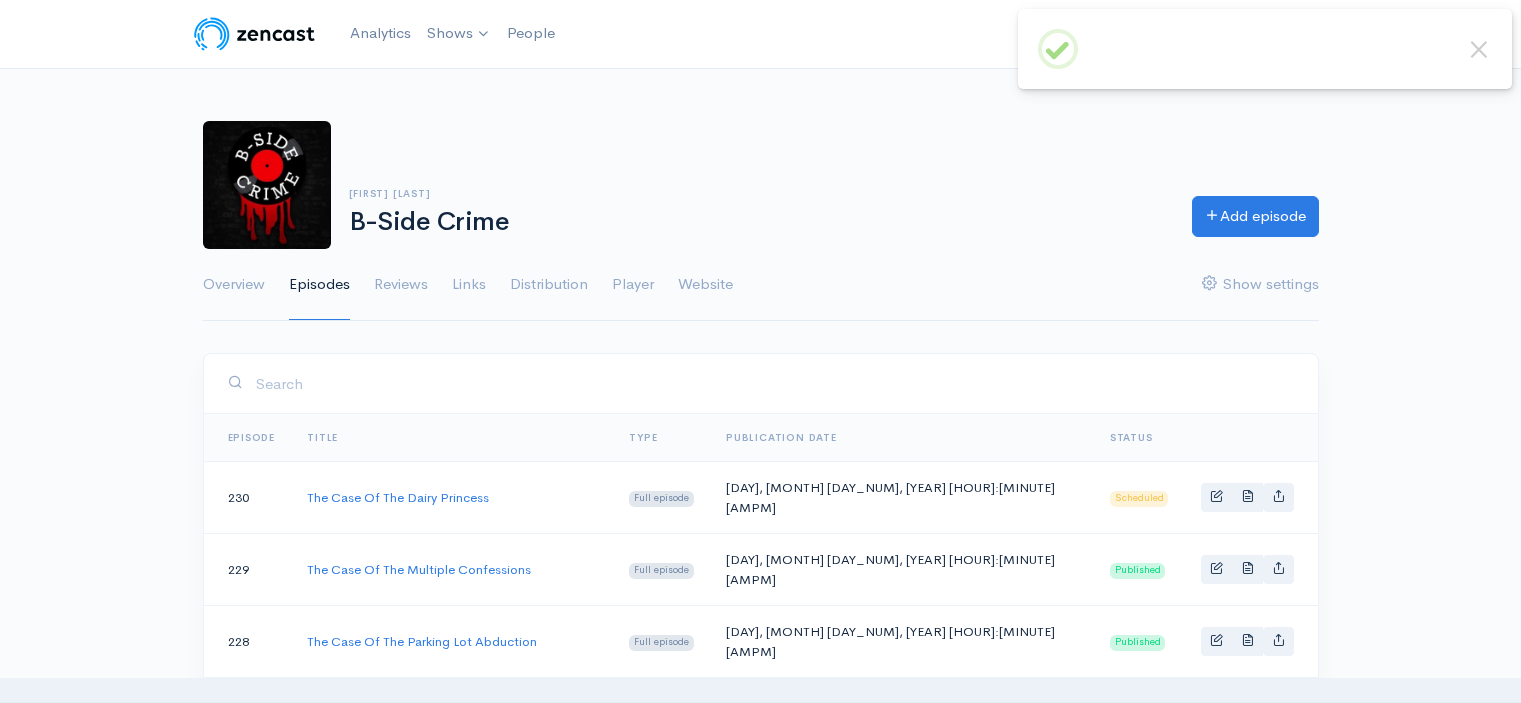 scroll, scrollTop: 0, scrollLeft: 0, axis: both 